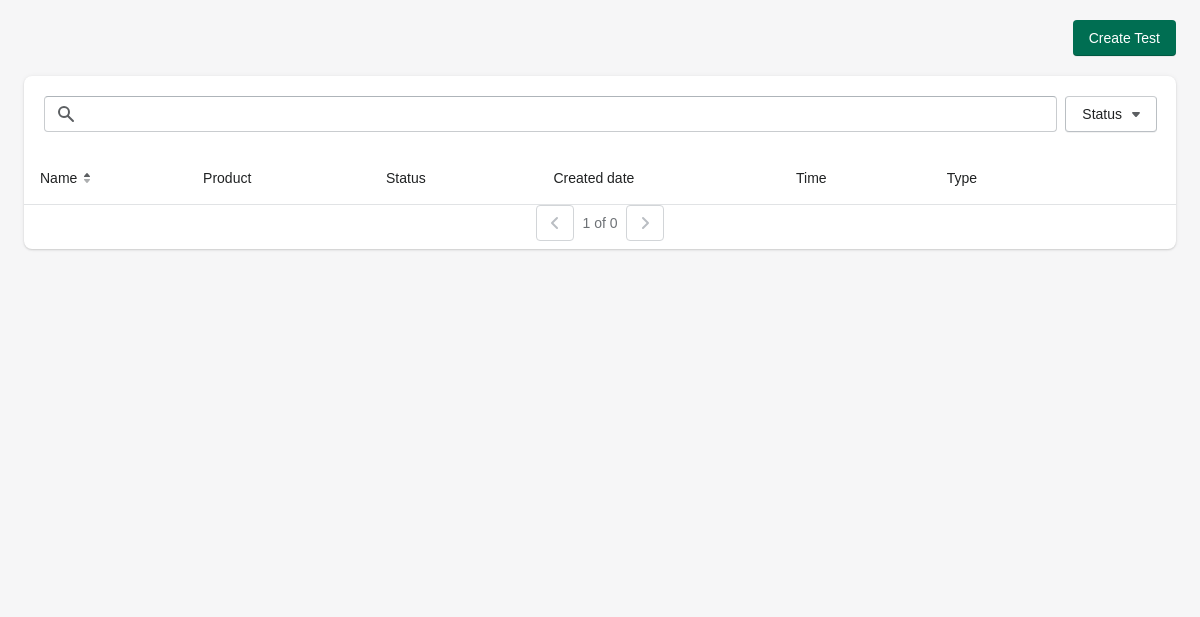 scroll, scrollTop: 0, scrollLeft: 0, axis: both 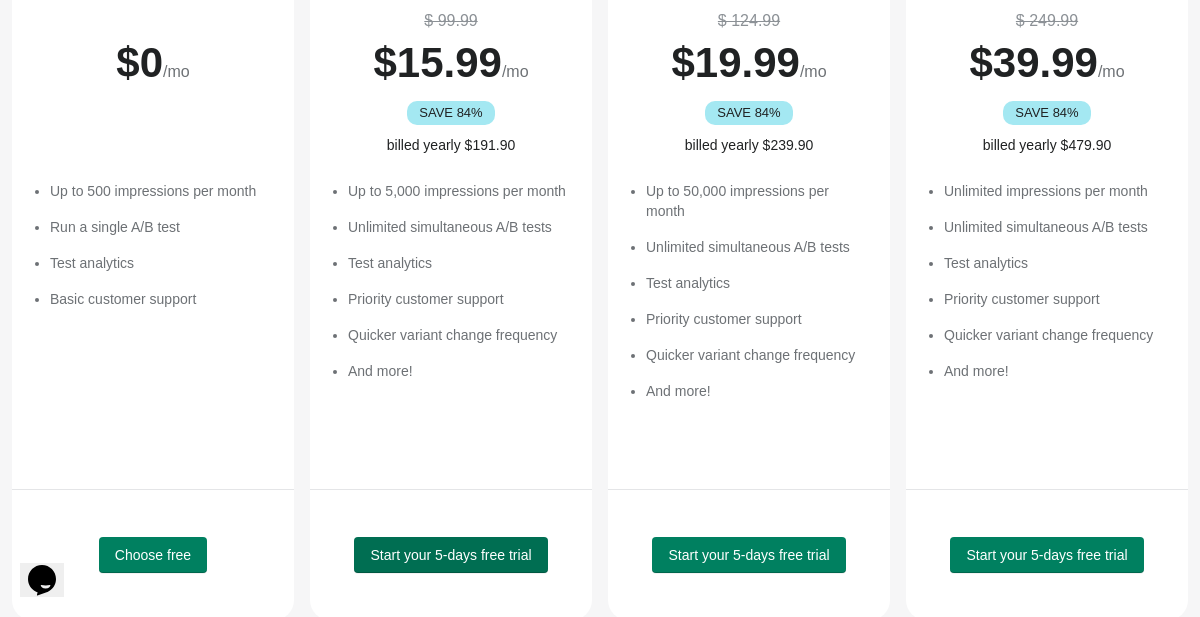 click on "Start your 5-days free trial" at bounding box center [450, 555] 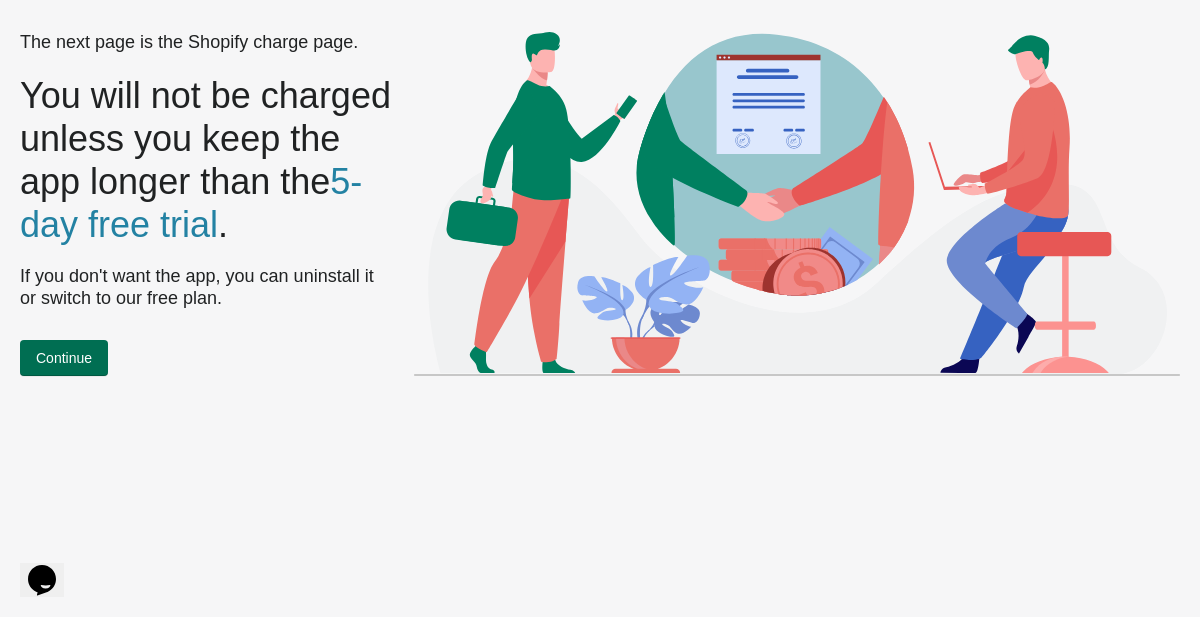click on "Continue" at bounding box center (64, 358) 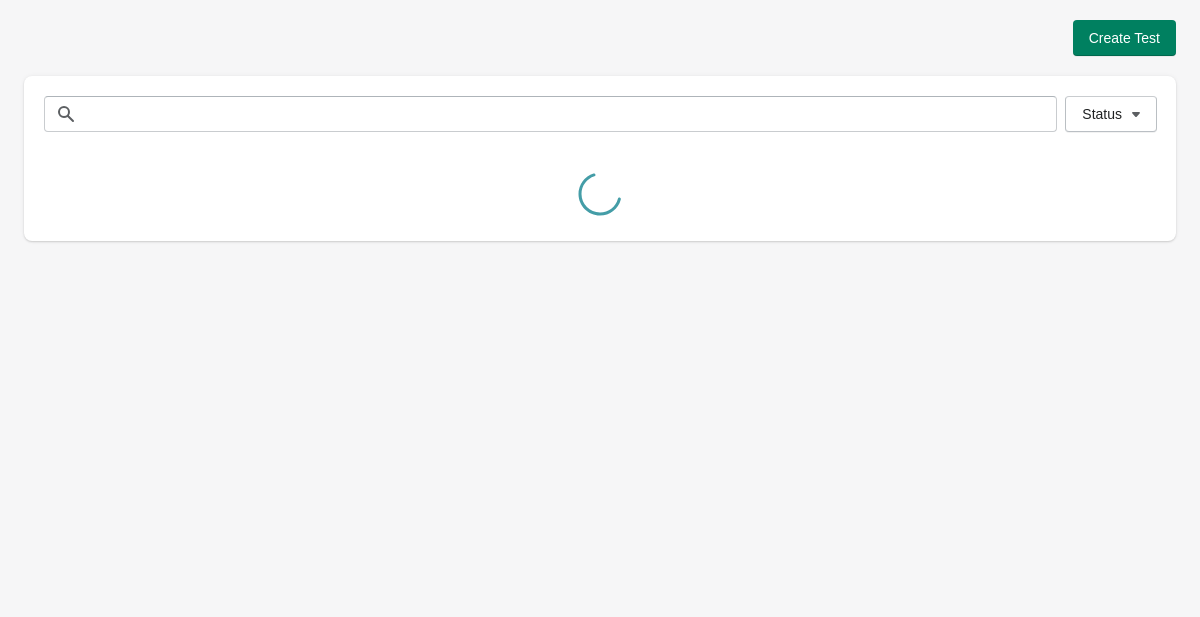 scroll, scrollTop: 0, scrollLeft: 0, axis: both 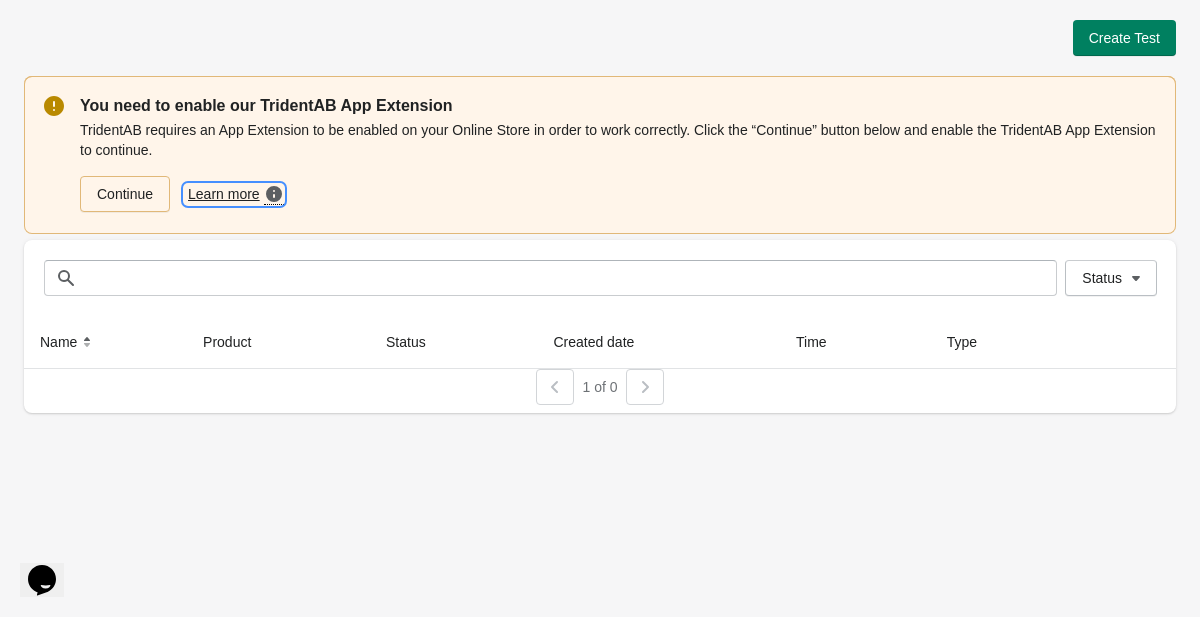 click on "Learn more" at bounding box center [226, 194] 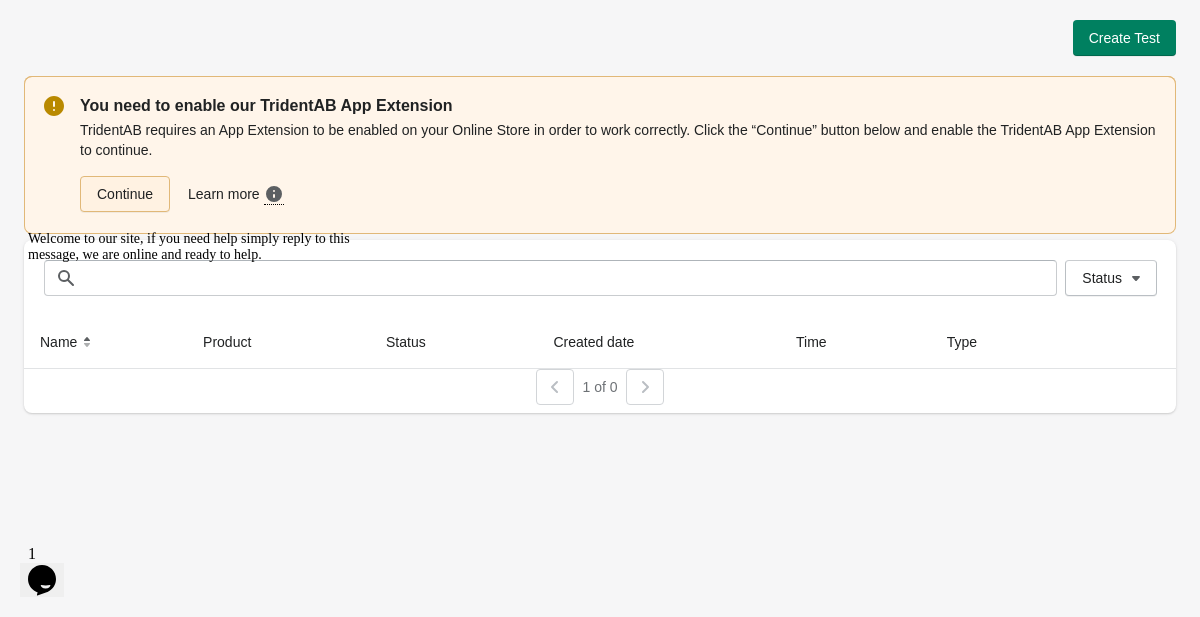 click on "Continue" at bounding box center [125, 194] 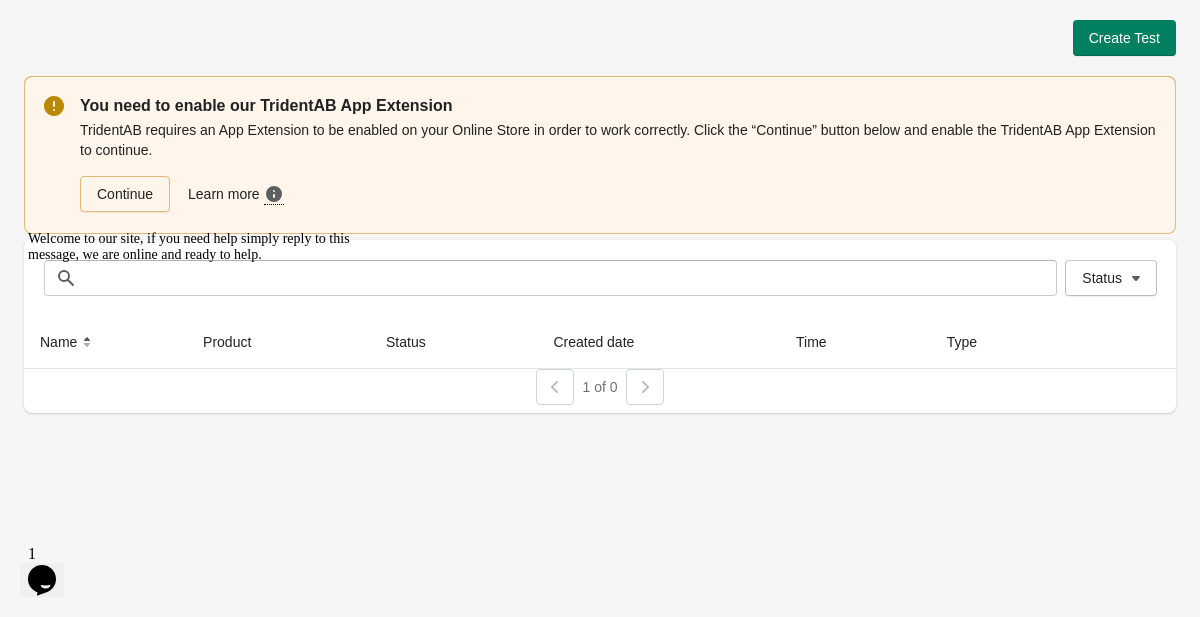 click 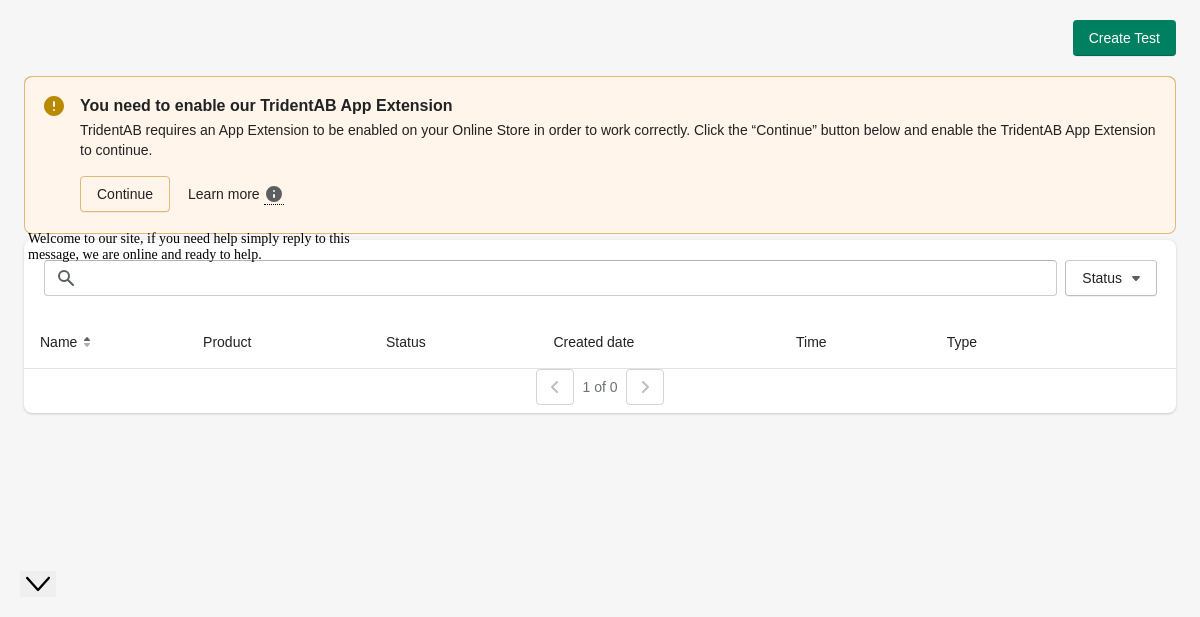 scroll, scrollTop: 0, scrollLeft: 0, axis: both 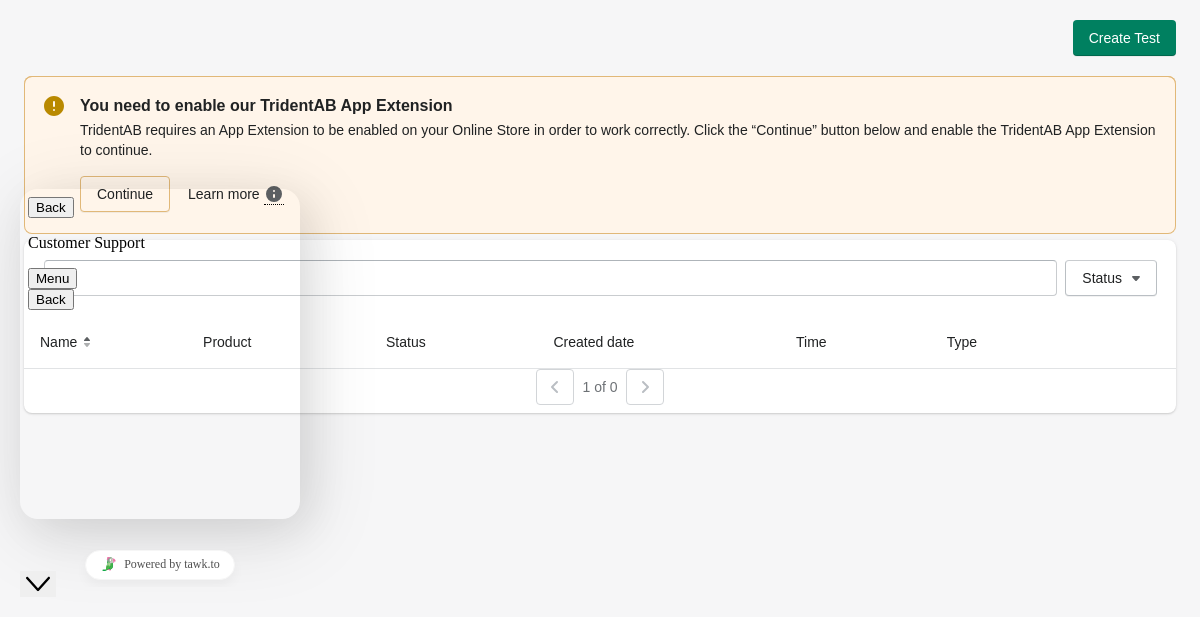 click on "Close Chat This icon closes the chat window." 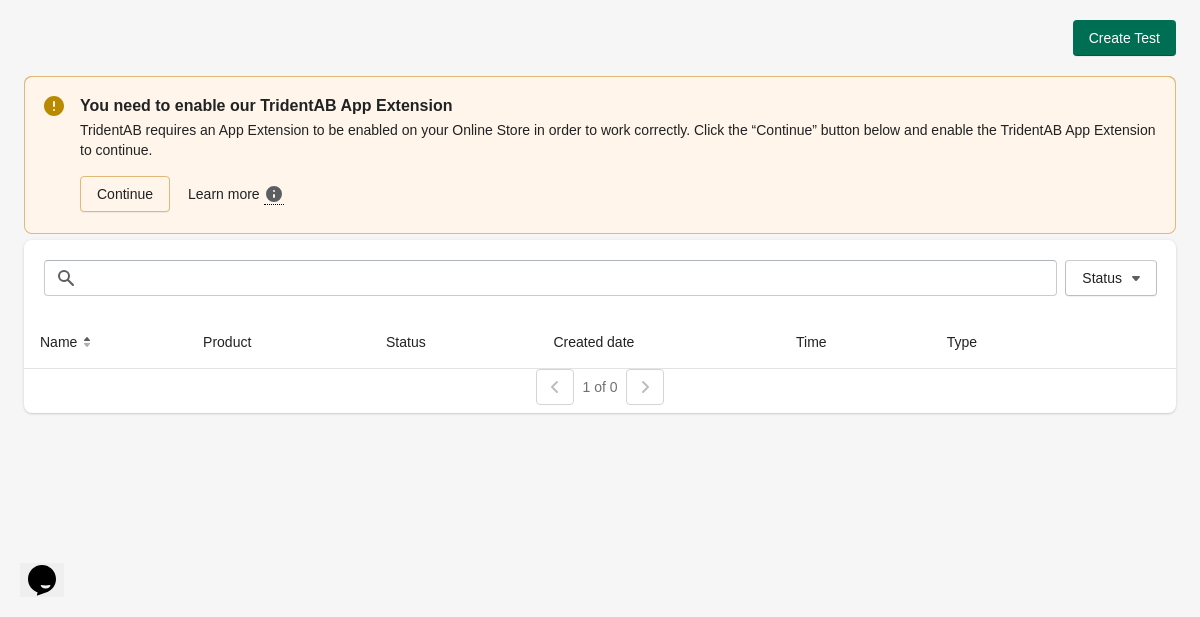 click on "Create Test" at bounding box center [1124, 38] 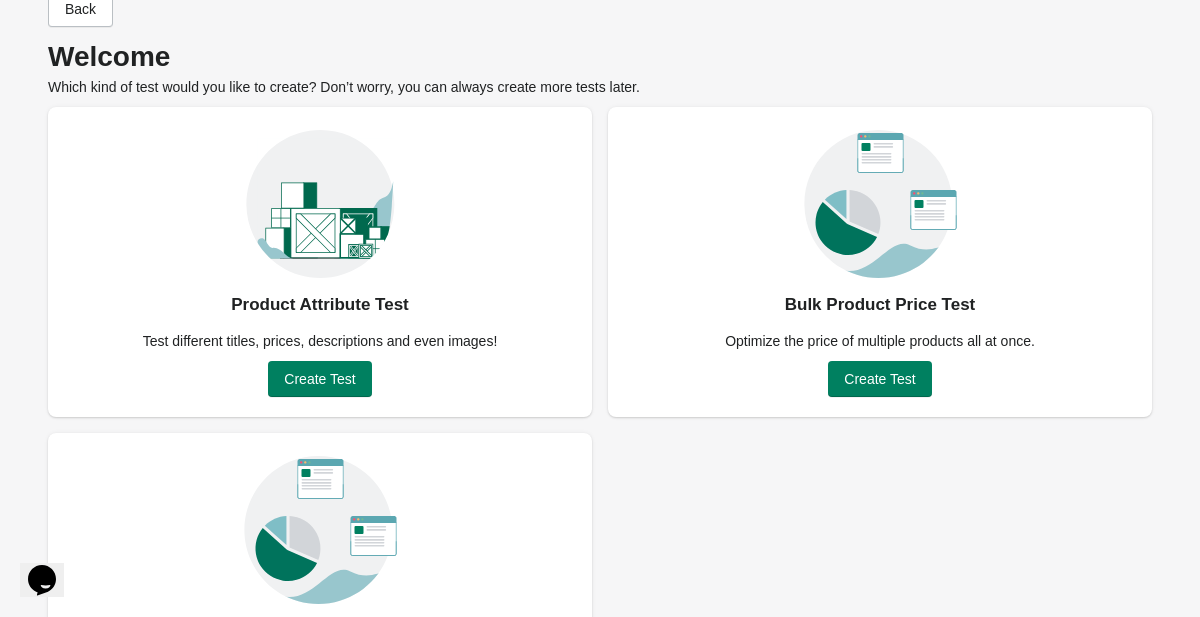 scroll, scrollTop: 77, scrollLeft: 0, axis: vertical 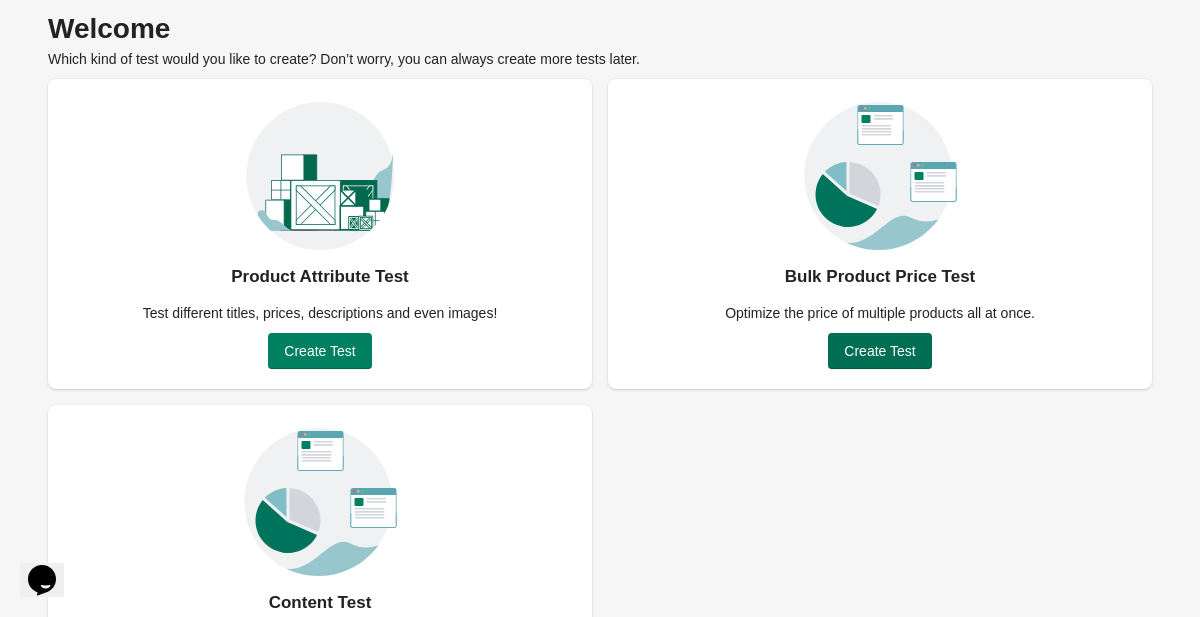 click on "Create Test" at bounding box center (879, 351) 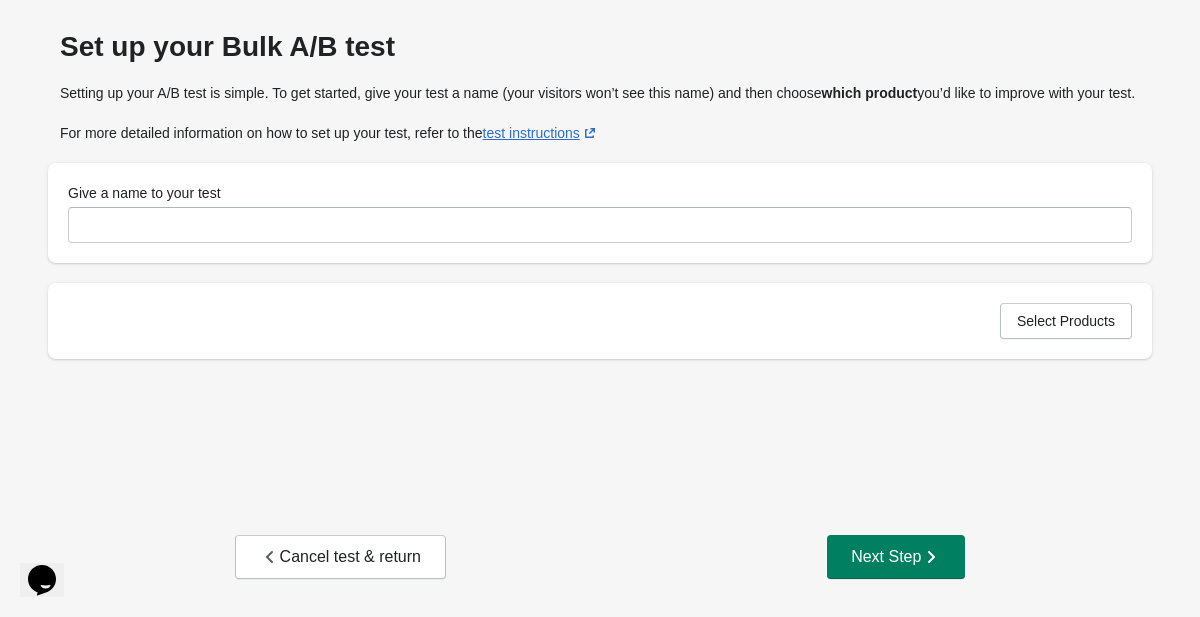 scroll, scrollTop: 61, scrollLeft: 0, axis: vertical 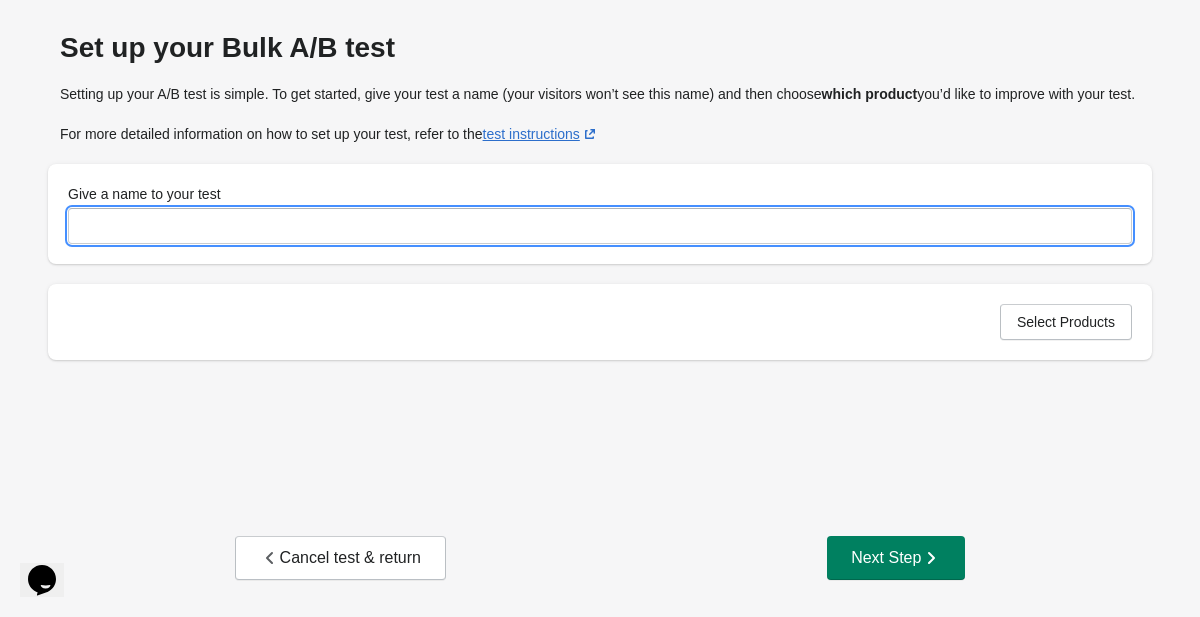 click on "Give a name to your test" at bounding box center (600, 226) 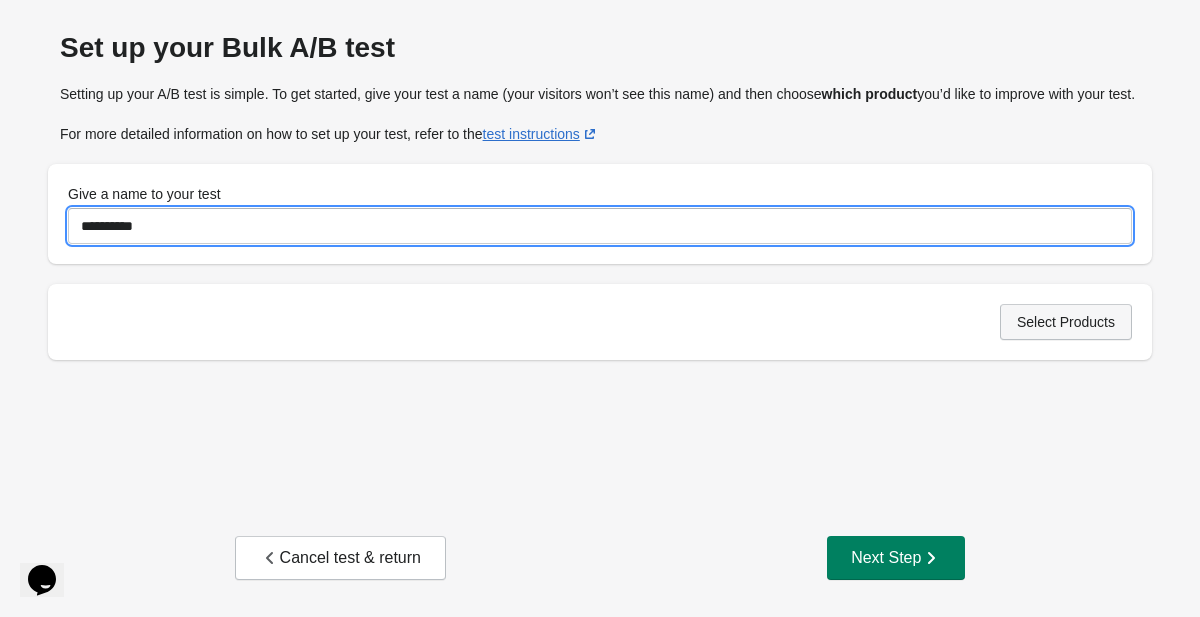 type on "**********" 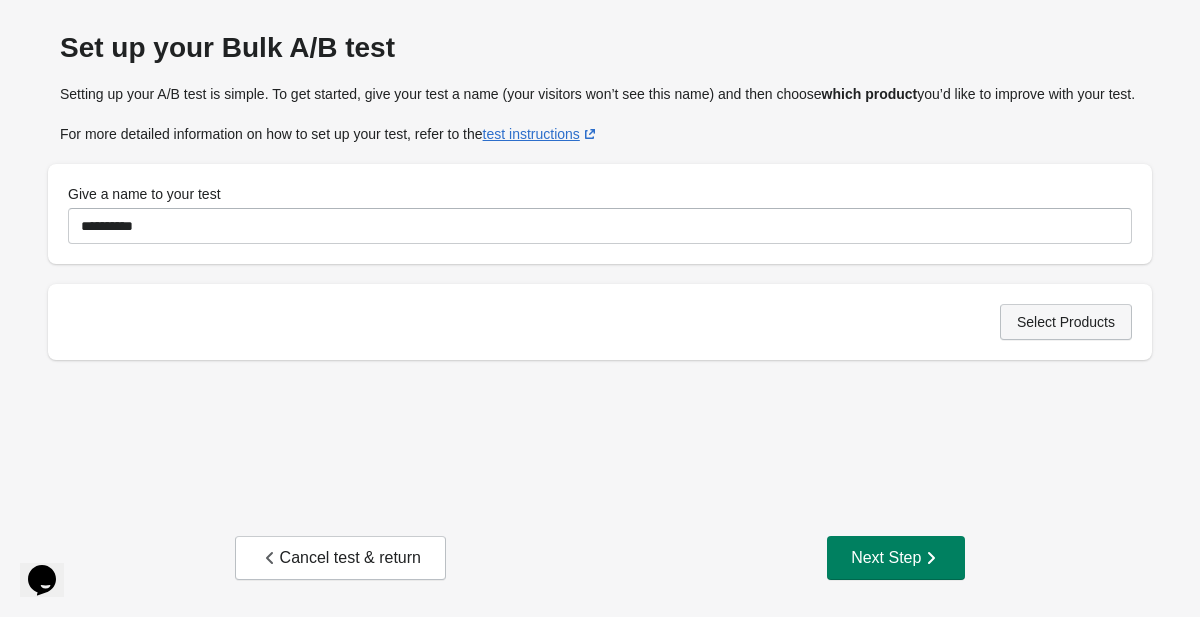 click on "Select Products" at bounding box center [1066, 322] 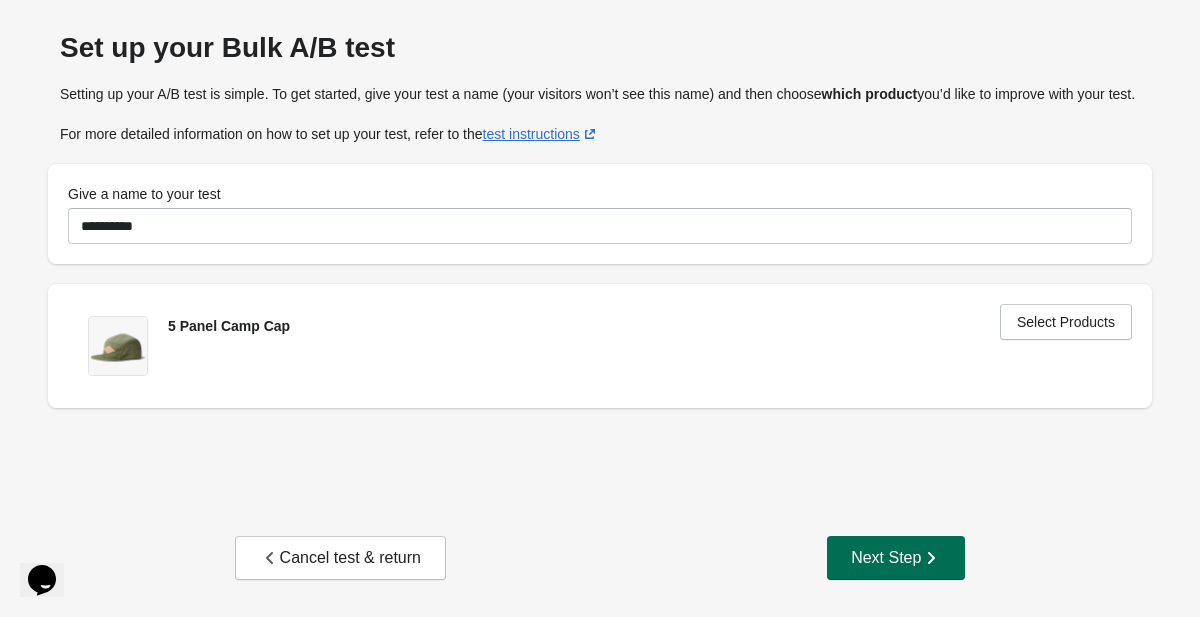 click on "Next Step" at bounding box center (896, 558) 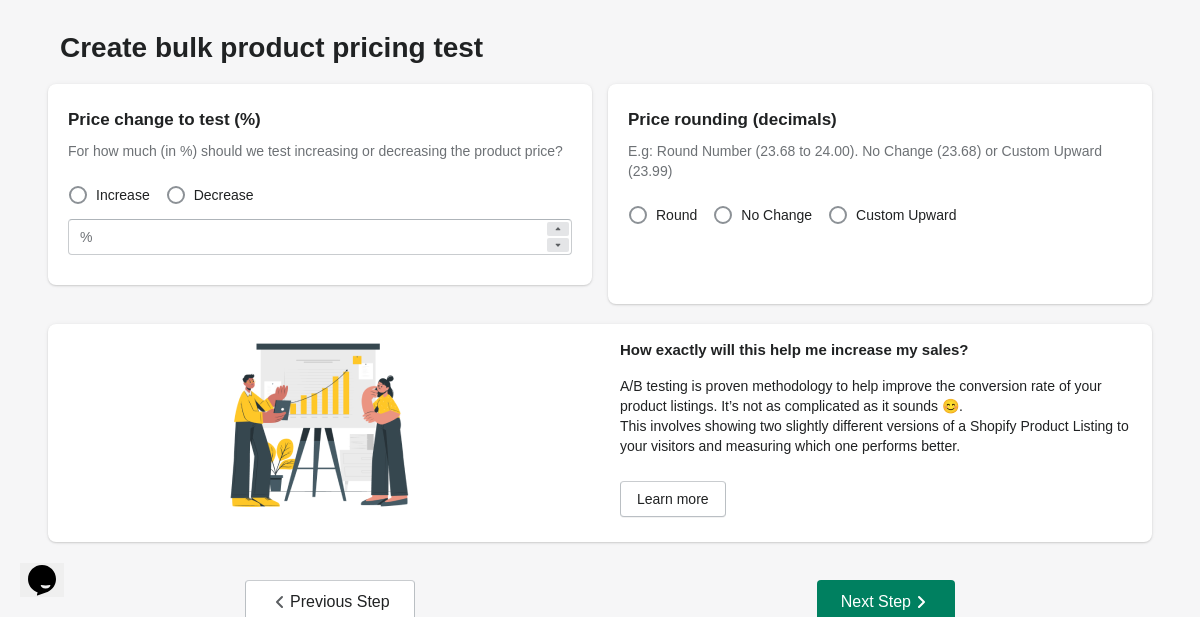 scroll, scrollTop: 107, scrollLeft: 0, axis: vertical 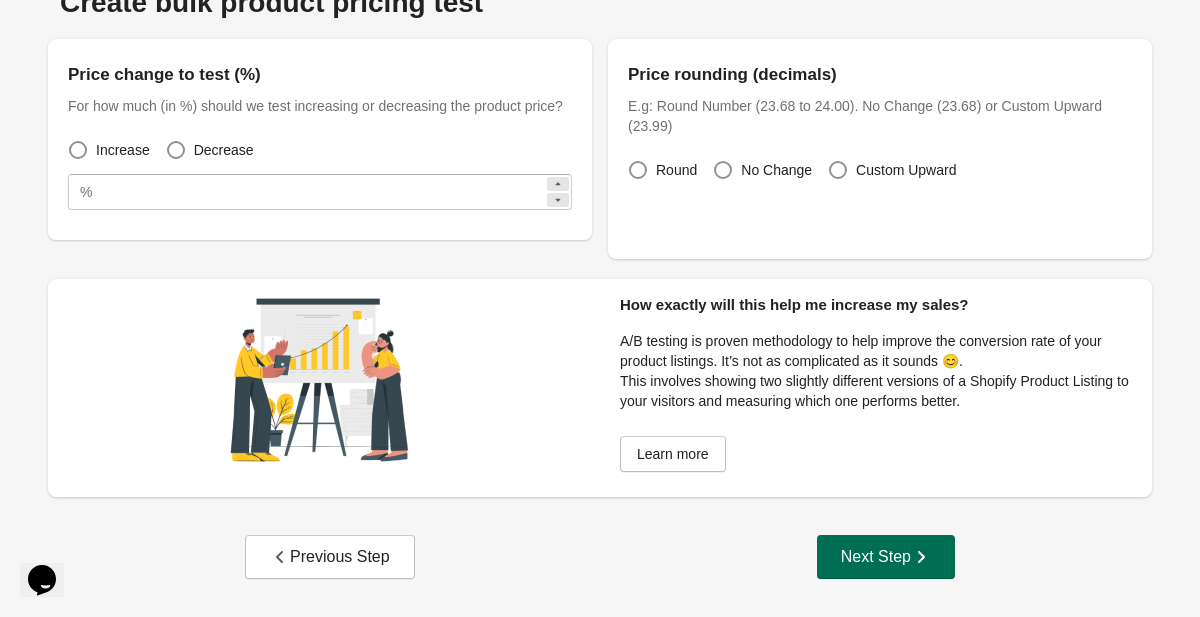 click on "Next Step" at bounding box center (886, 557) 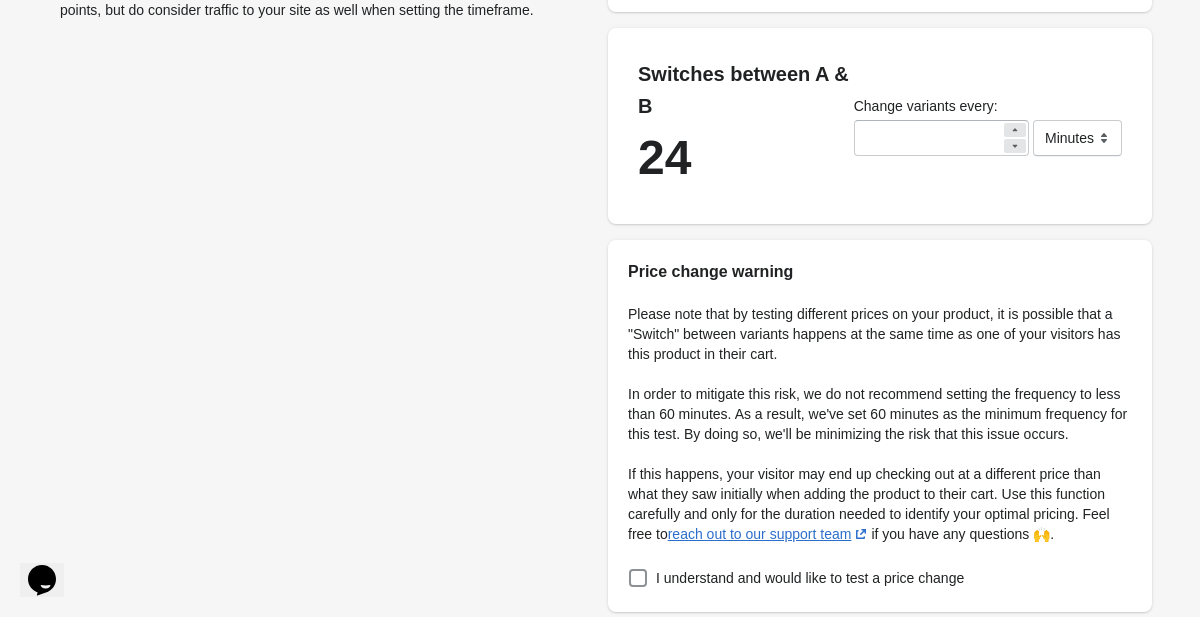 scroll, scrollTop: 373, scrollLeft: 0, axis: vertical 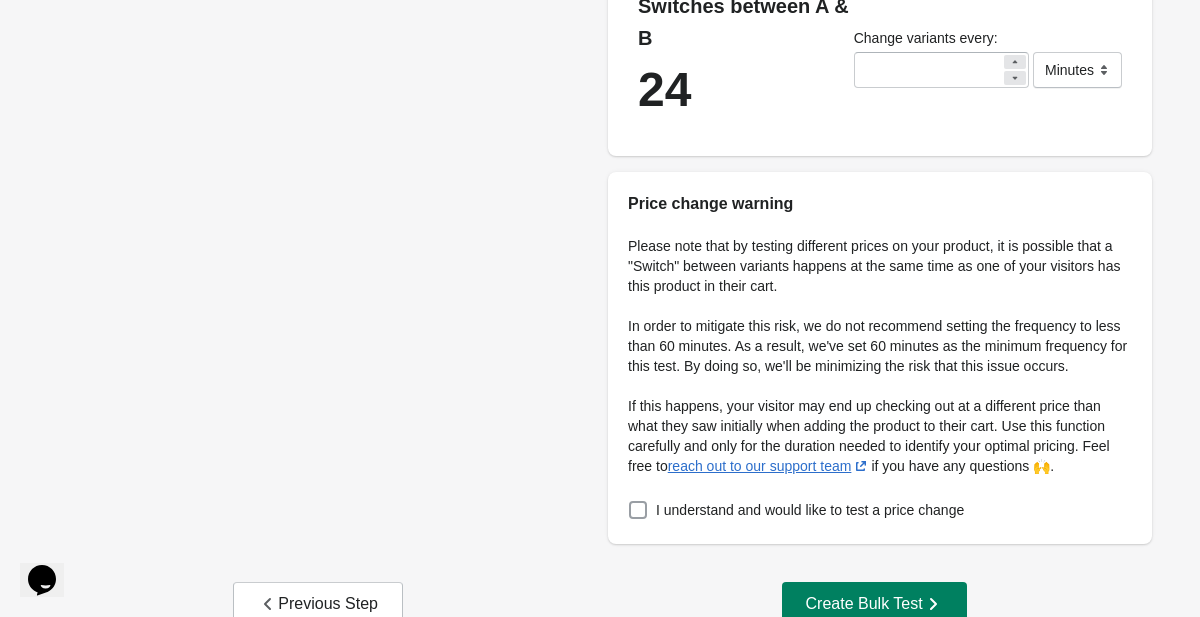 click at bounding box center (638, 510) 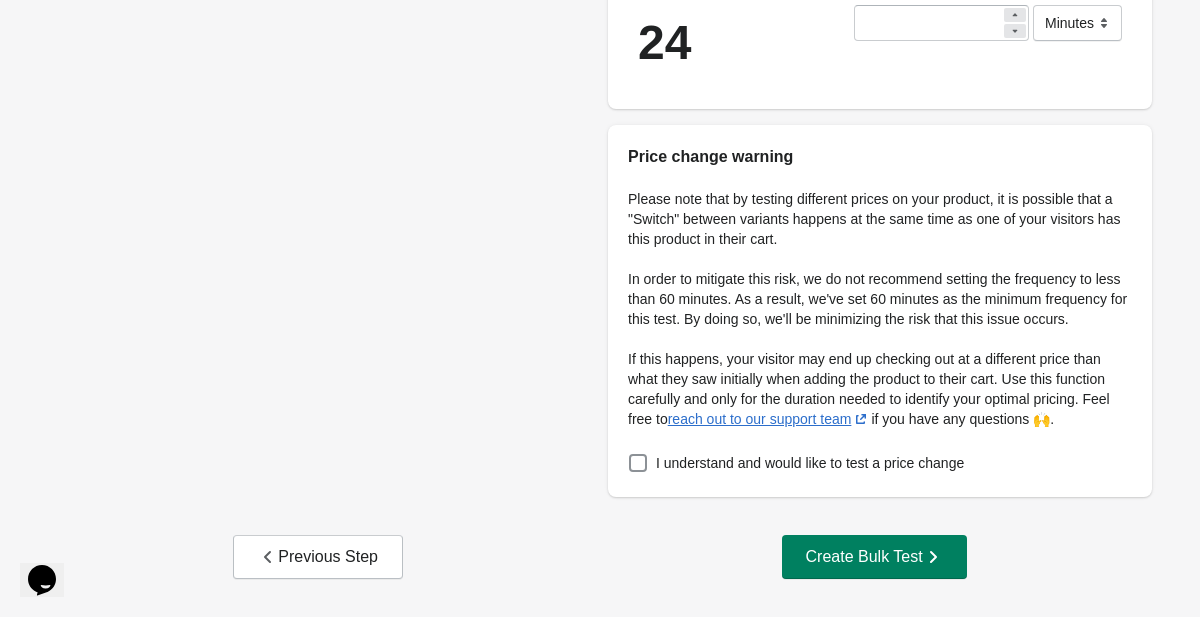 scroll, scrollTop: 440, scrollLeft: 0, axis: vertical 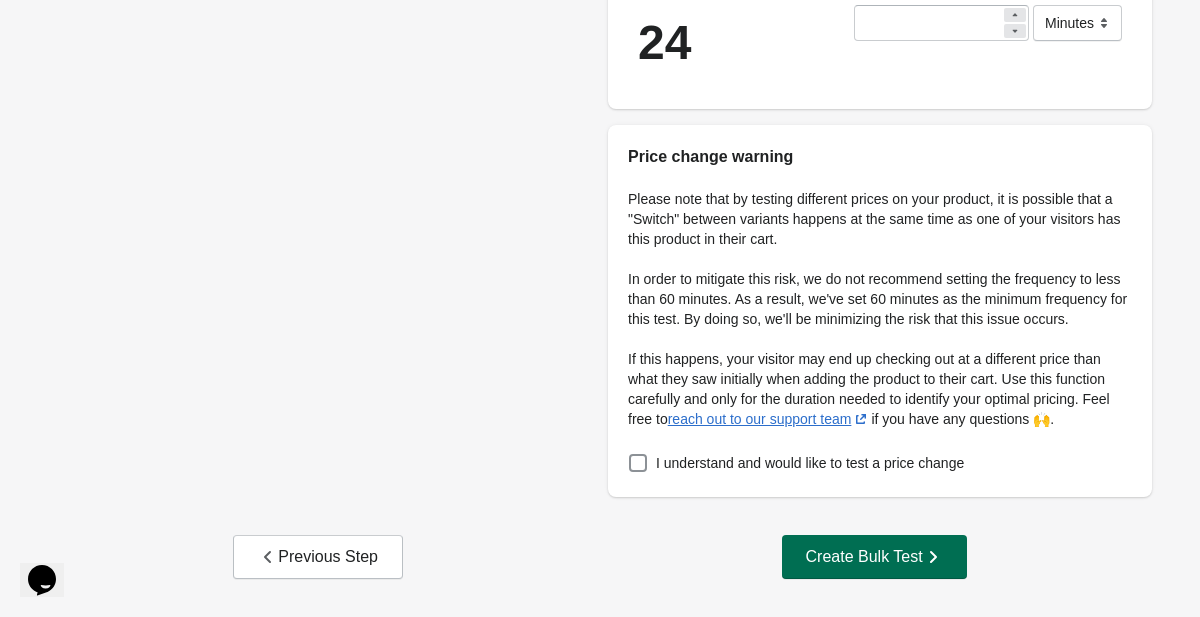 click on "Create Bulk Test" at bounding box center (874, 557) 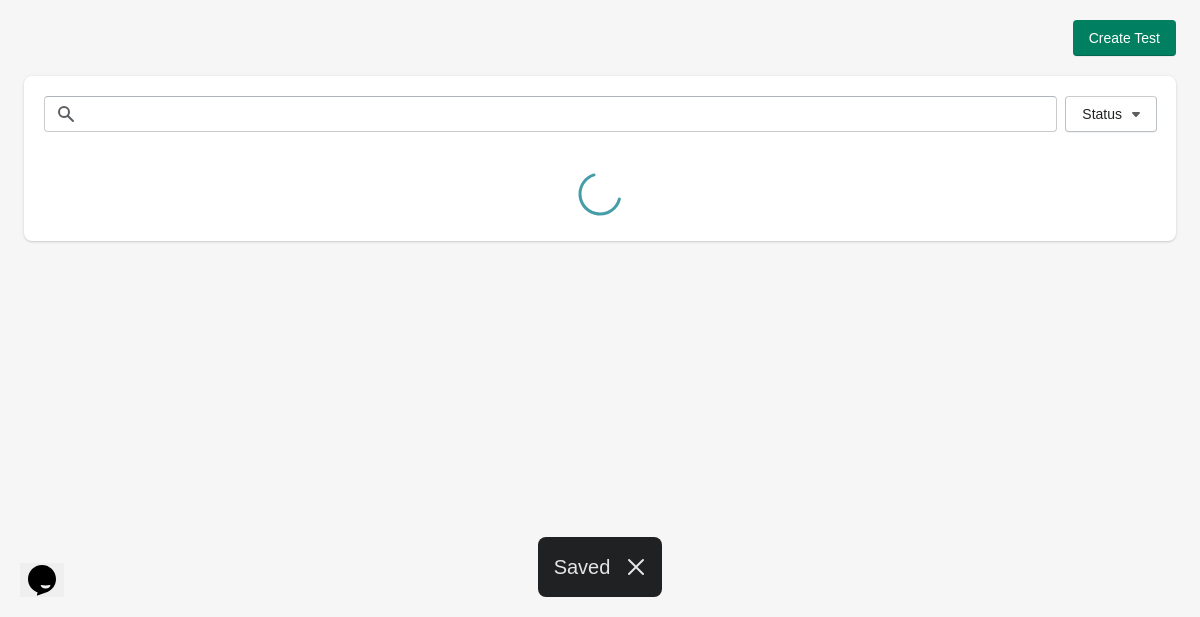 scroll, scrollTop: 0, scrollLeft: 0, axis: both 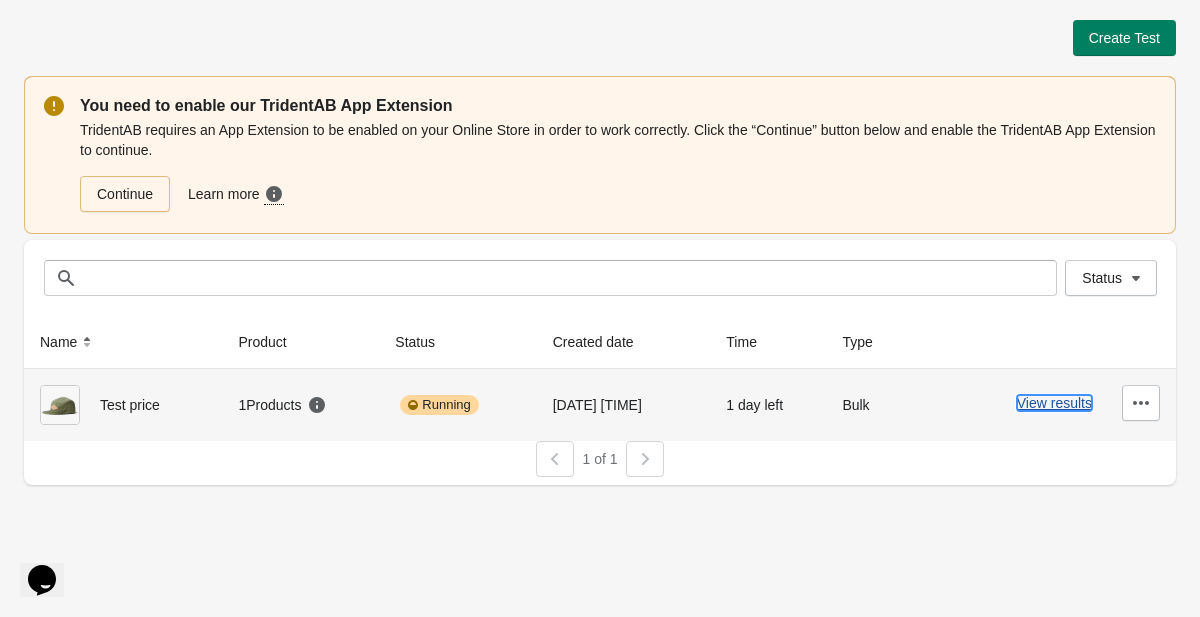 click on "View results" at bounding box center [1054, 403] 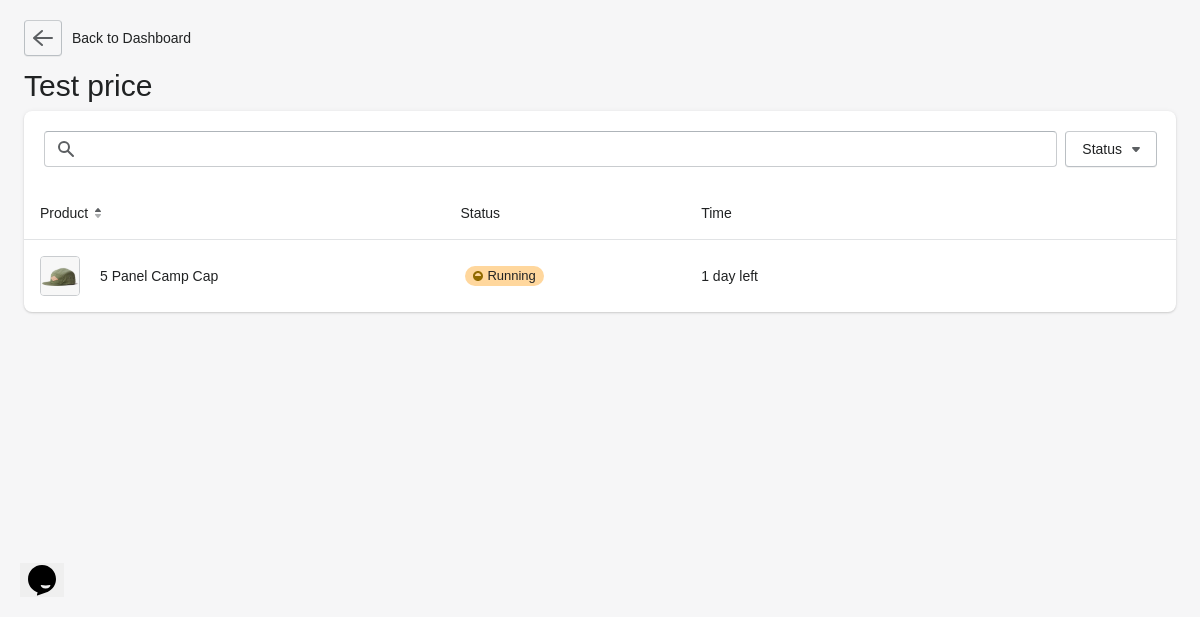 click 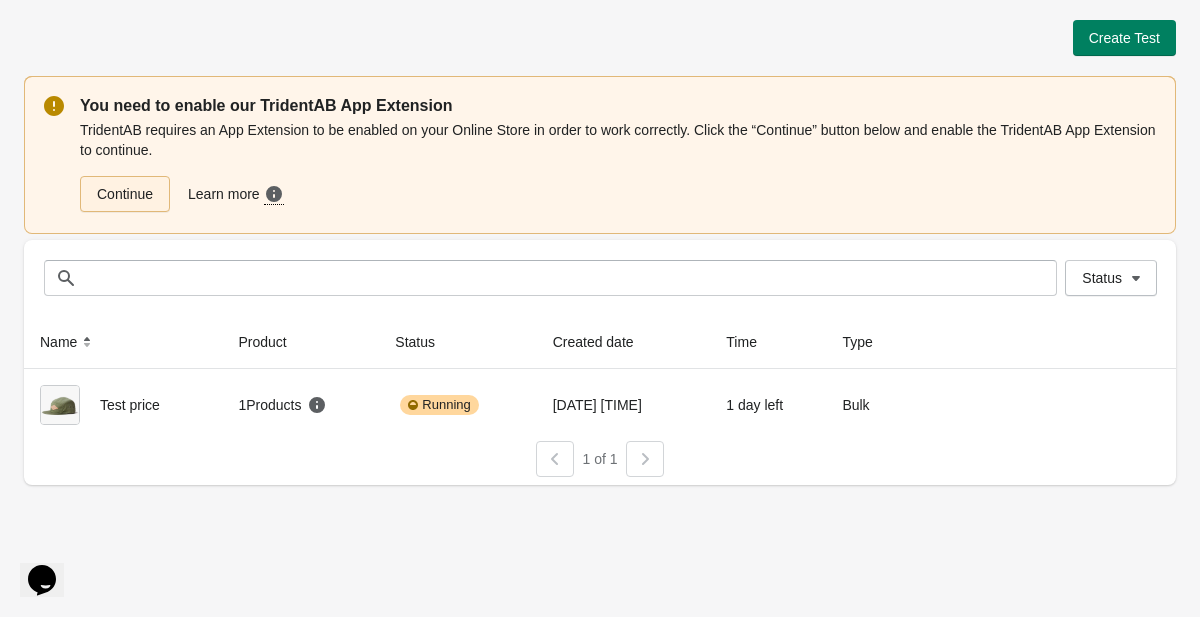 click on "Continue" at bounding box center (125, 194) 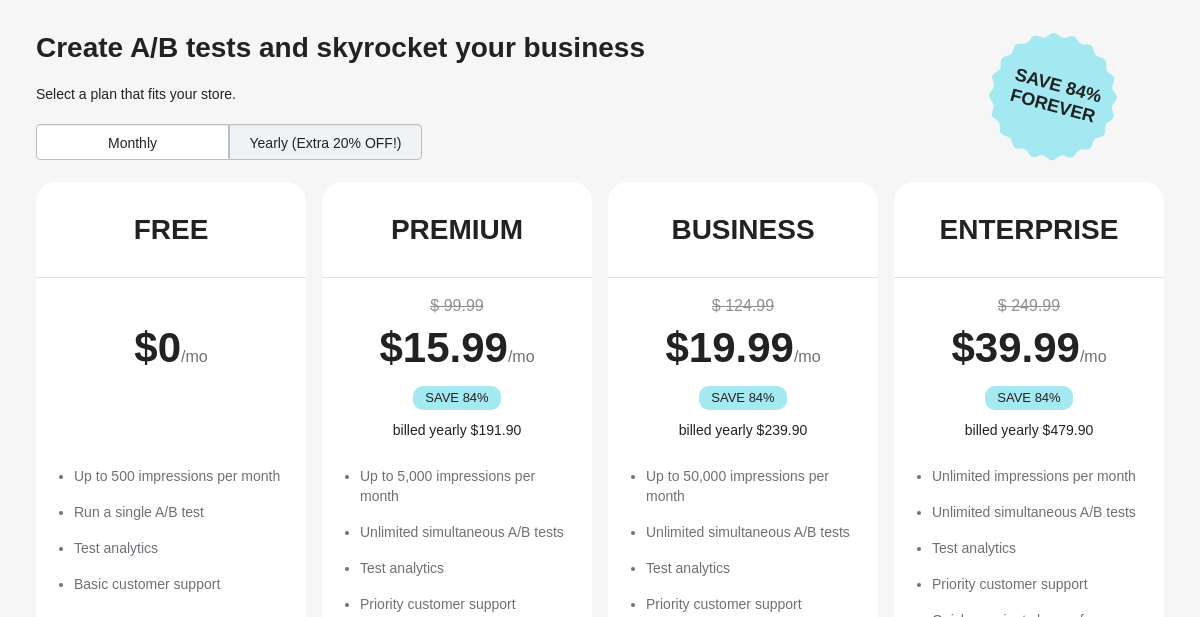 scroll, scrollTop: 0, scrollLeft: 0, axis: both 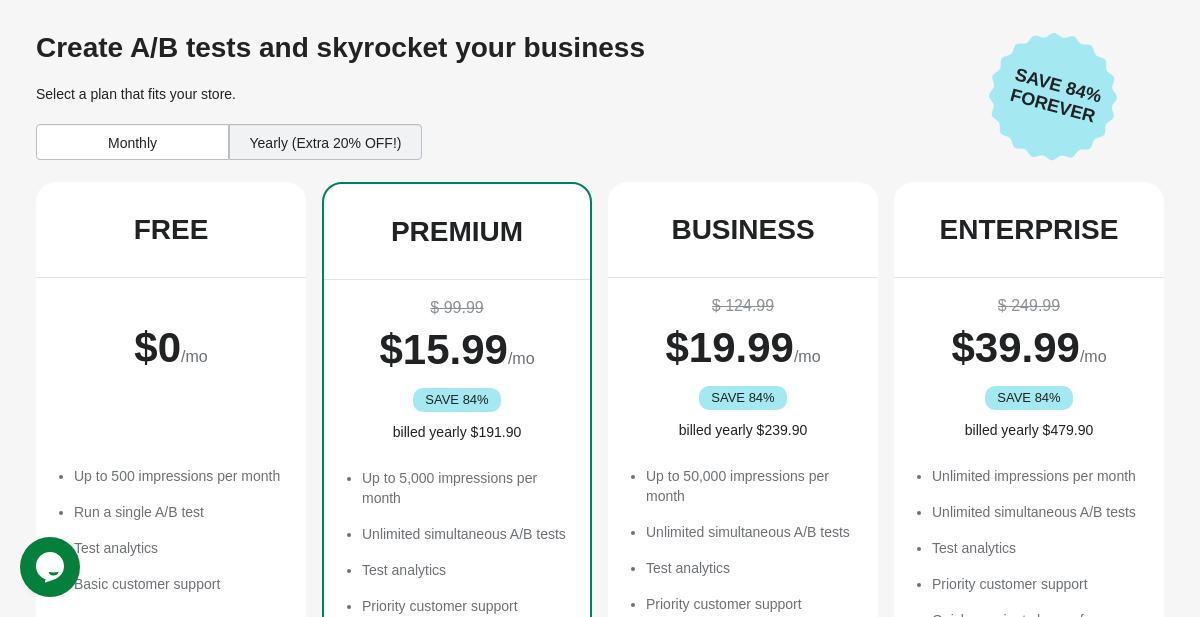 click on "Yearly (Extra 20% OFF!)" at bounding box center [325, 142] 